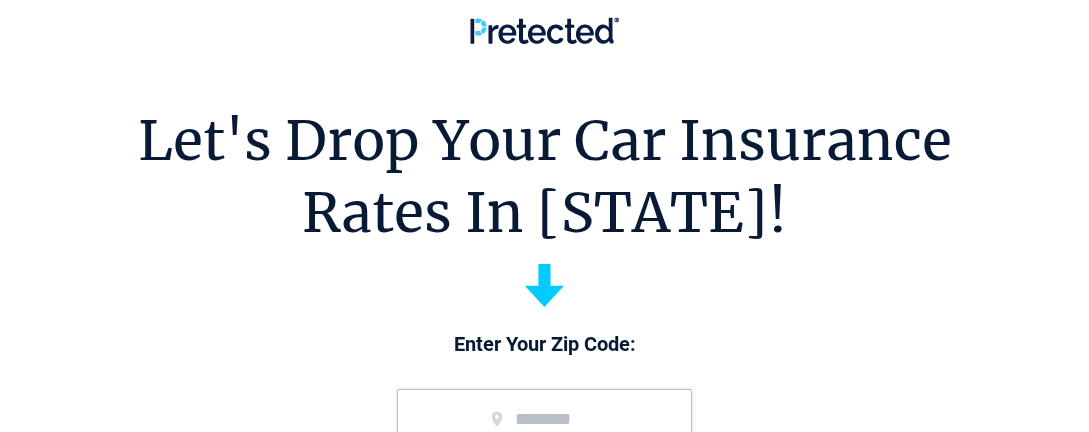 scroll, scrollTop: 0, scrollLeft: 0, axis: both 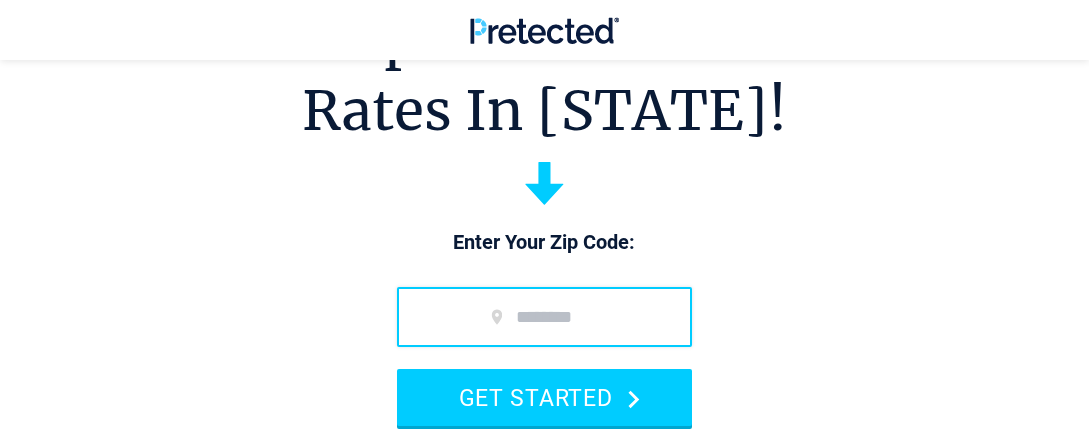 click at bounding box center (544, 317) 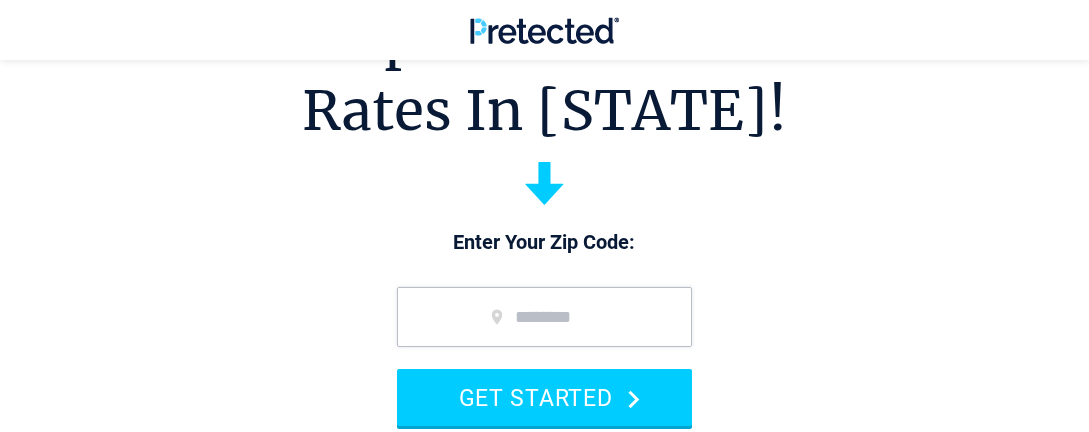 type on "*****" 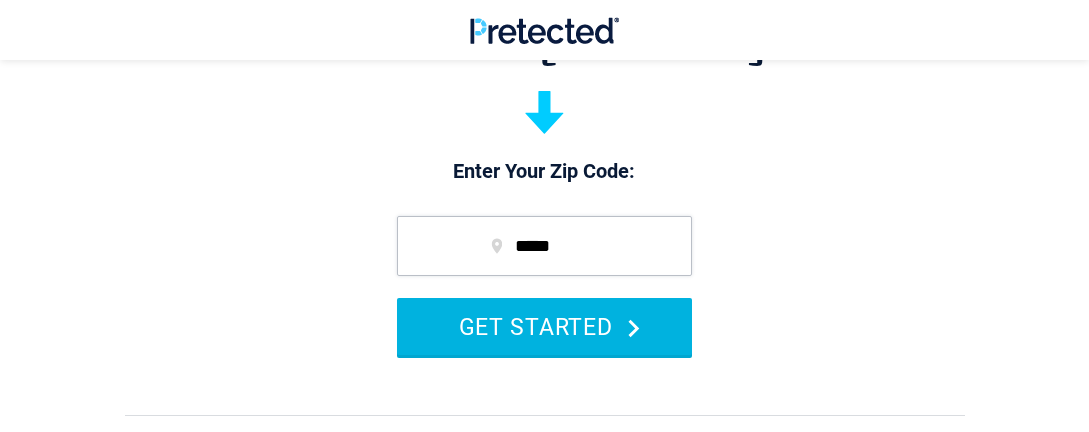 scroll, scrollTop: 177, scrollLeft: 0, axis: vertical 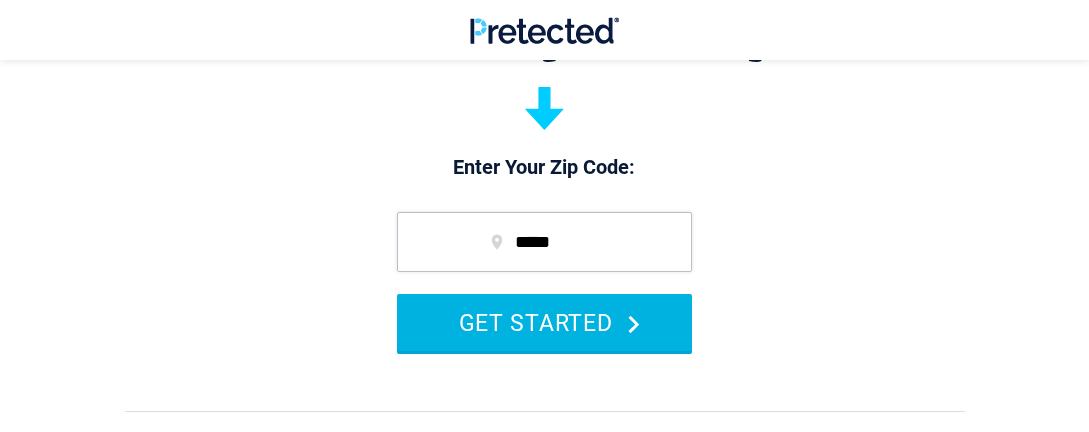 click on "GET STARTED" at bounding box center (544, 322) 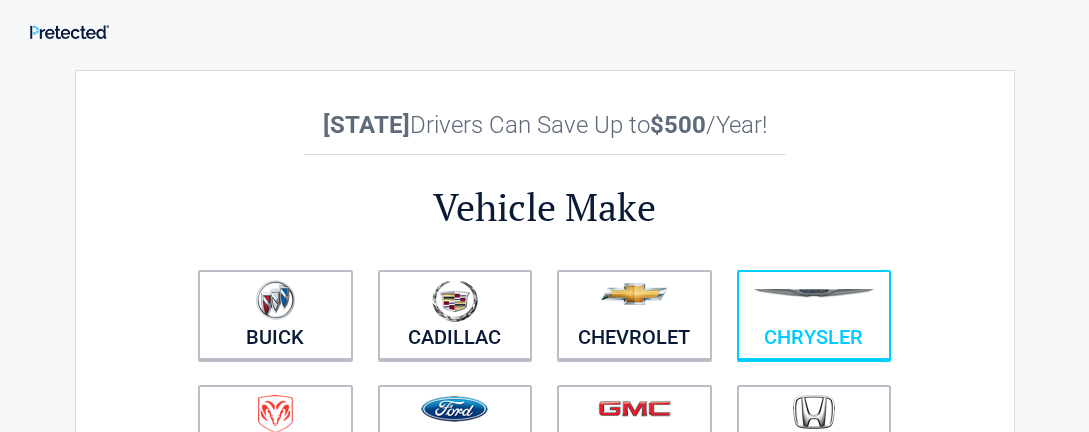 scroll, scrollTop: 0, scrollLeft: 0, axis: both 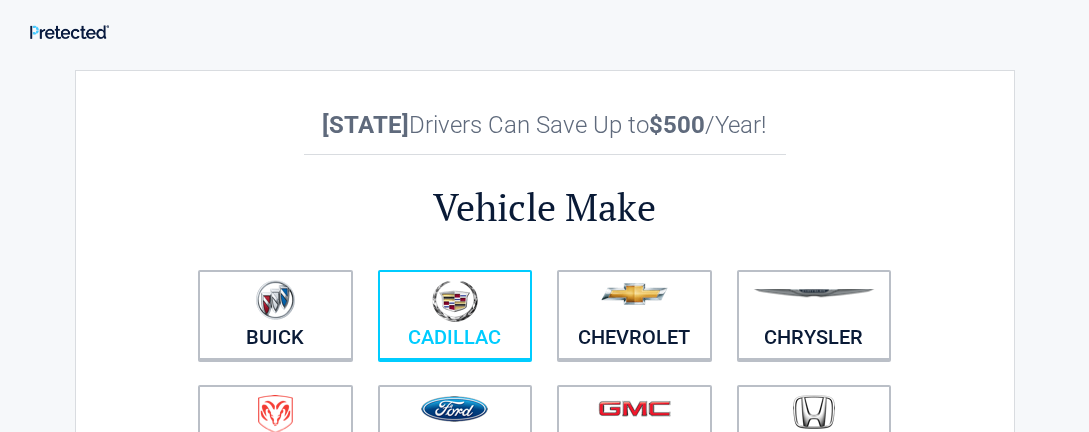 click at bounding box center [455, 301] 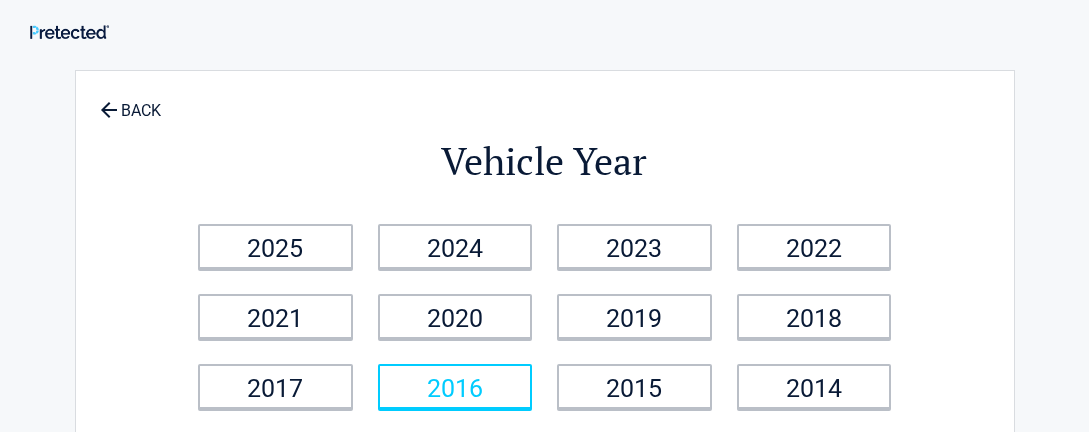 click on "2016" at bounding box center [455, 386] 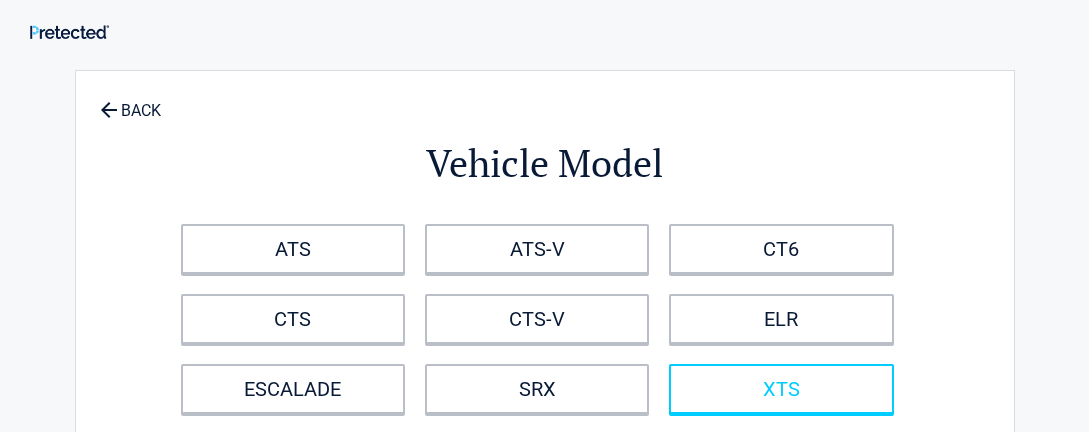 click on "XTS" at bounding box center (781, 389) 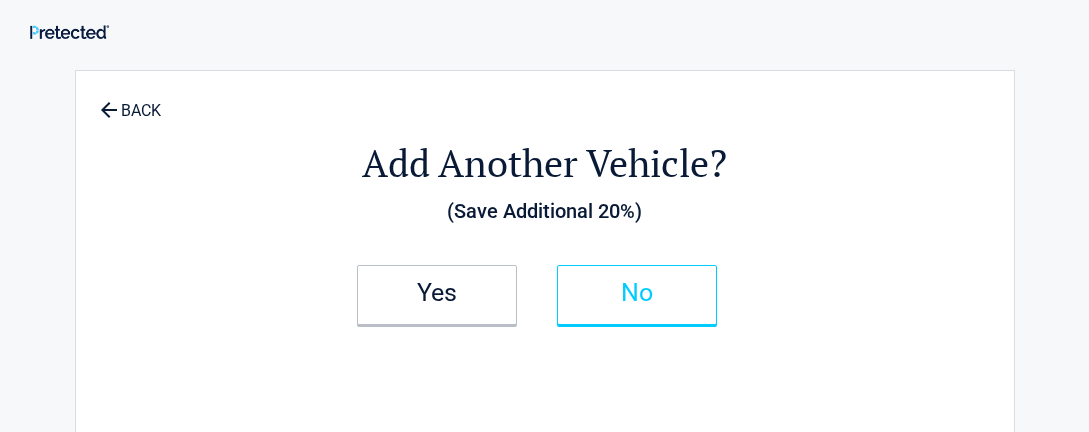 click on "No" at bounding box center (637, 293) 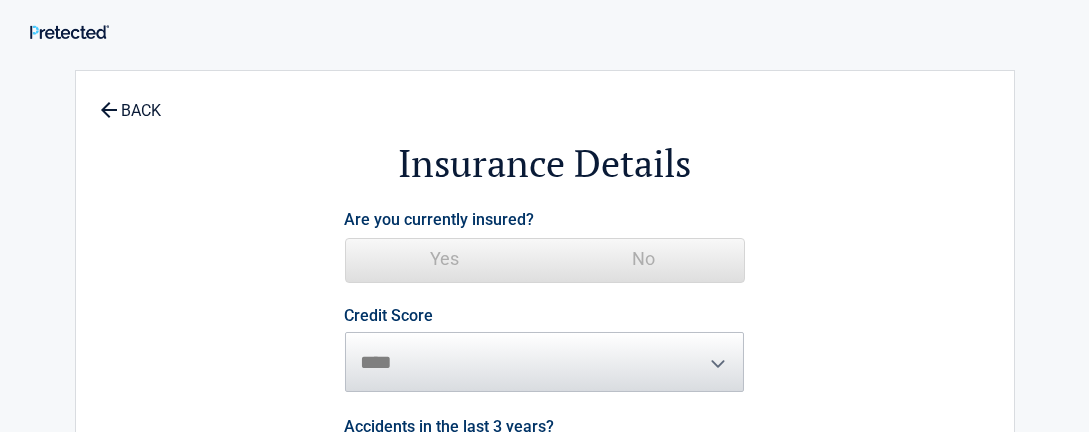 click on "Yes" at bounding box center (445, 259) 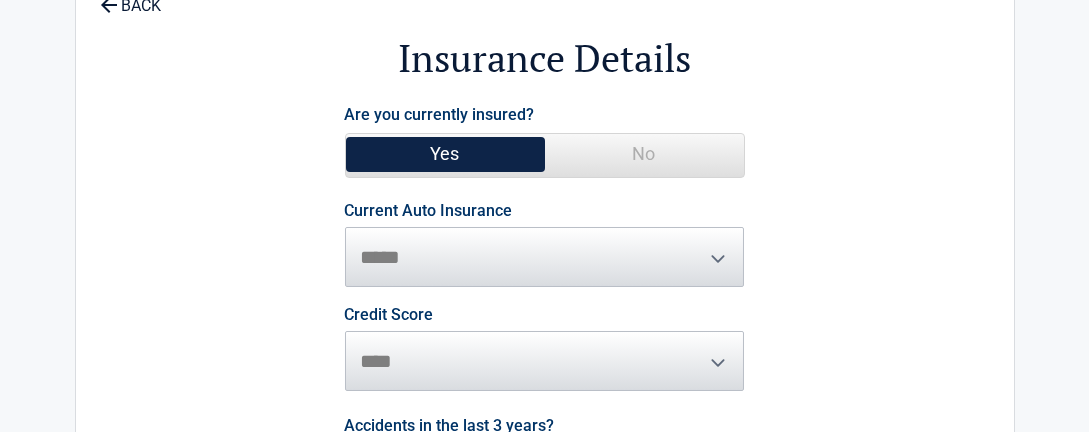 scroll, scrollTop: 110, scrollLeft: 0, axis: vertical 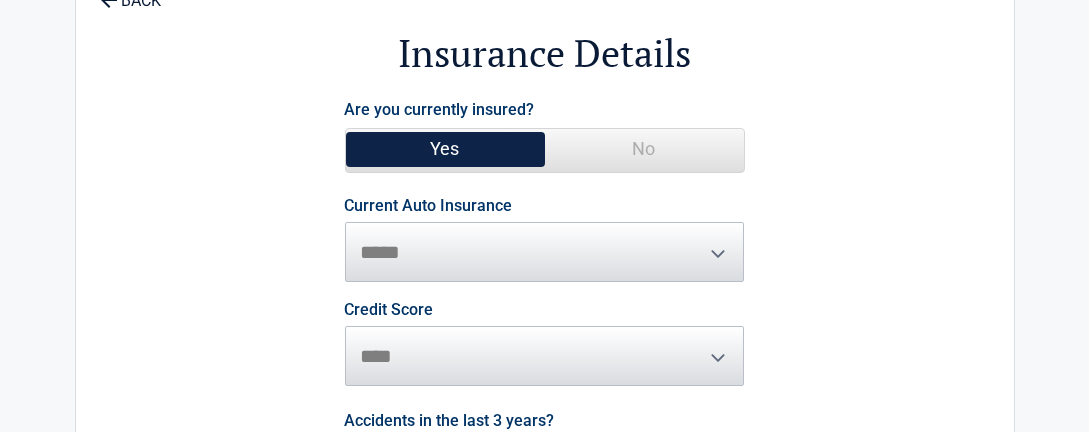 click on "**********" at bounding box center (545, 240) 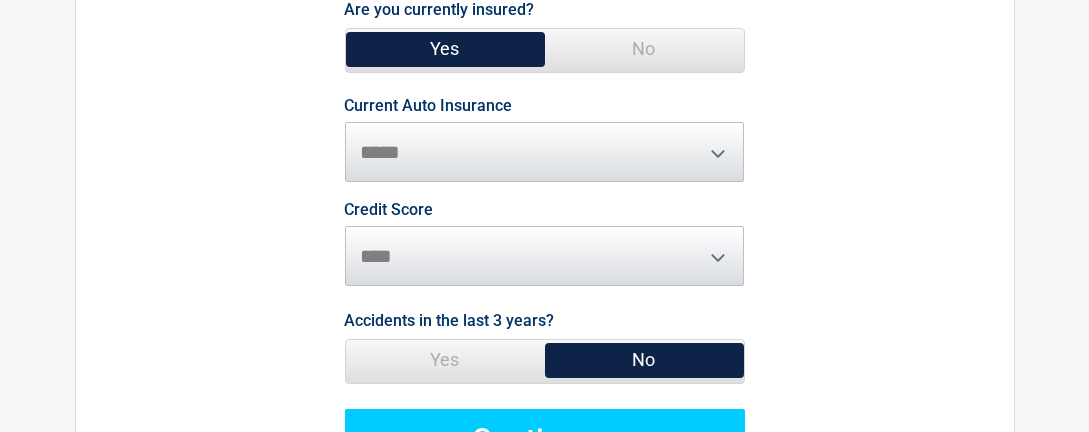 scroll, scrollTop: 198, scrollLeft: 0, axis: vertical 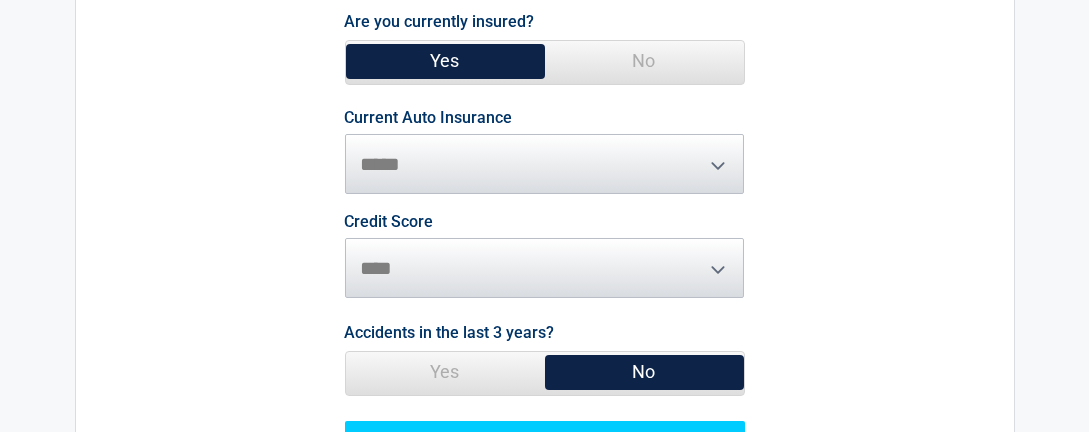 click on "**********" at bounding box center (545, 152) 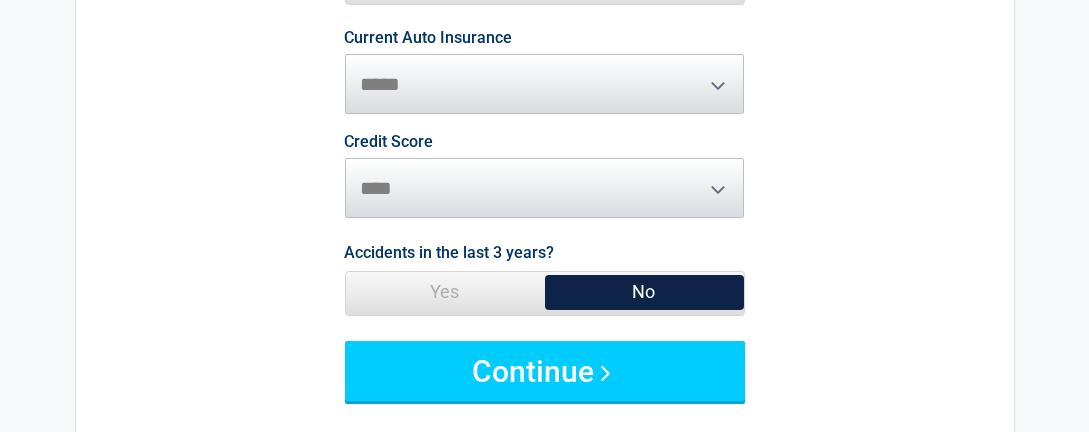scroll, scrollTop: 278, scrollLeft: 0, axis: vertical 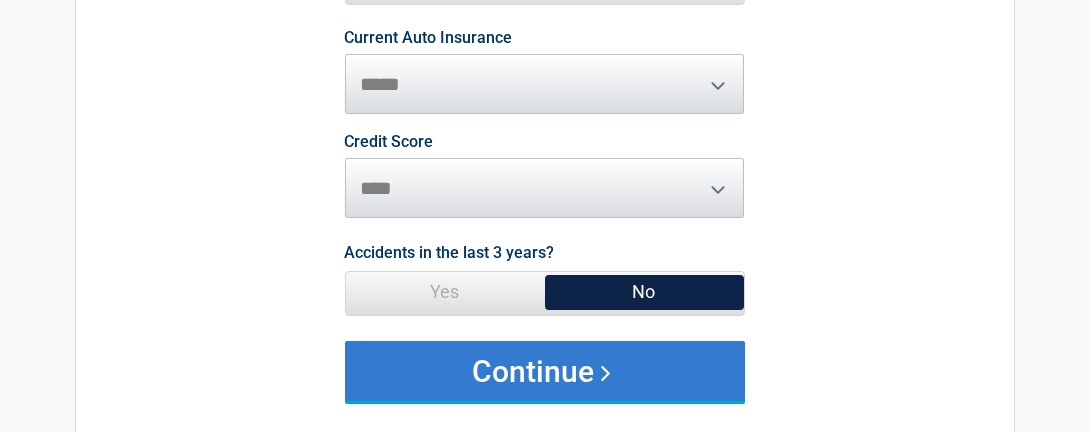 click on "Continue" at bounding box center [545, 371] 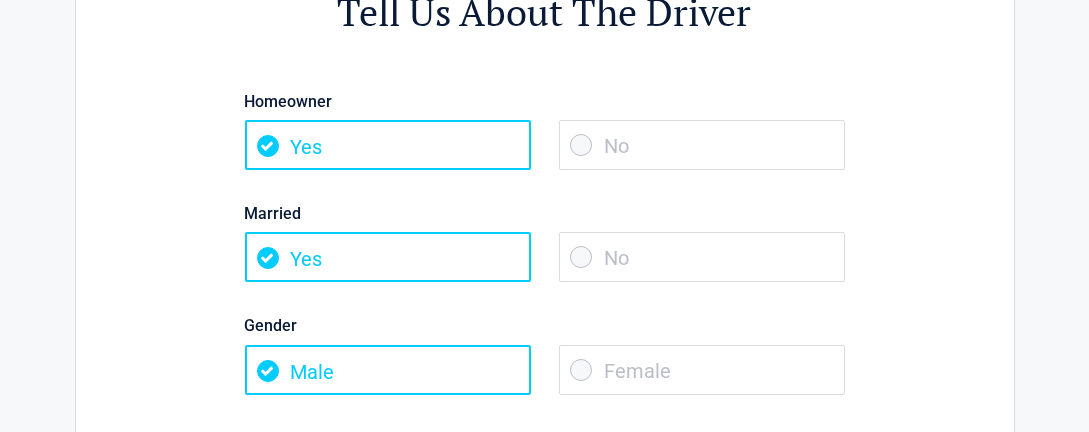 scroll, scrollTop: 153, scrollLeft: 0, axis: vertical 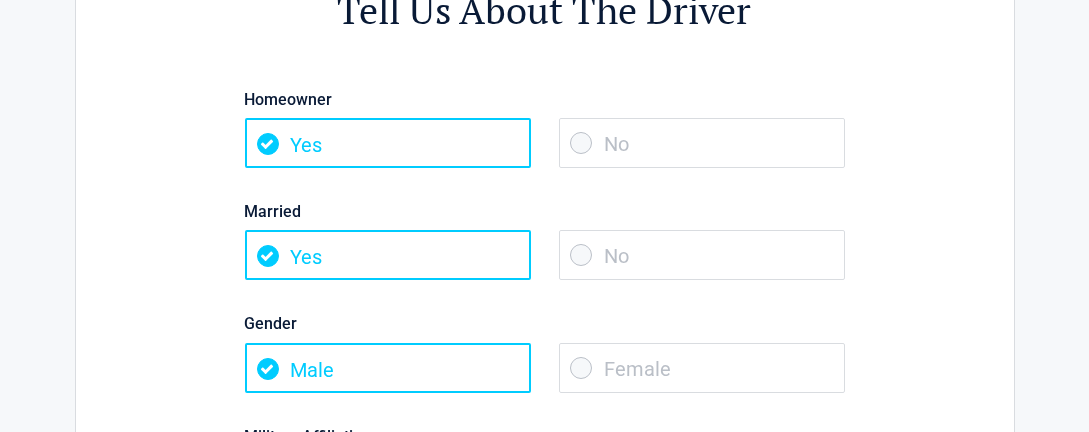 click on "No" at bounding box center (702, 143) 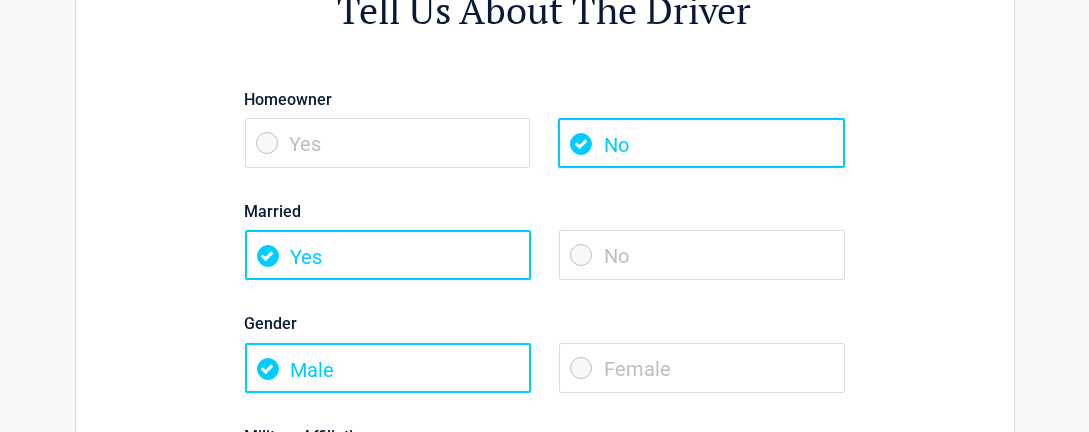 click on "No" at bounding box center [702, 255] 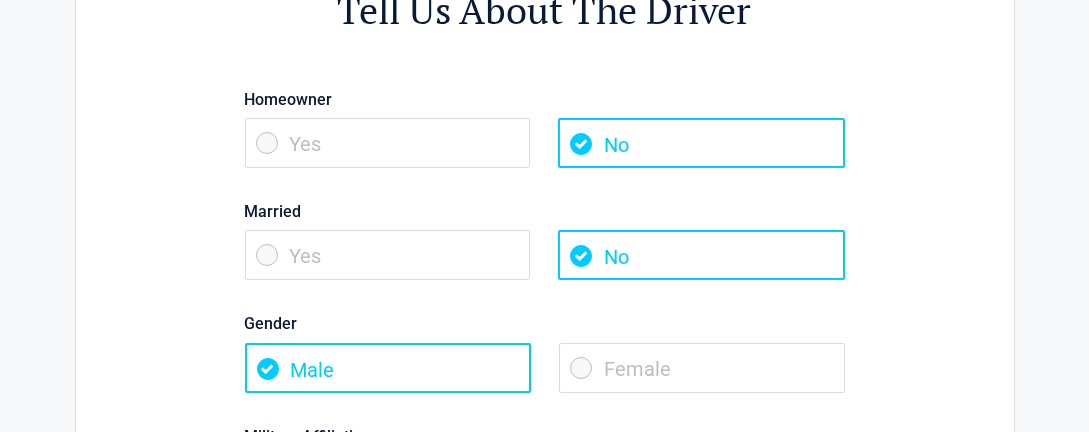 click on "Female" at bounding box center [702, 368] 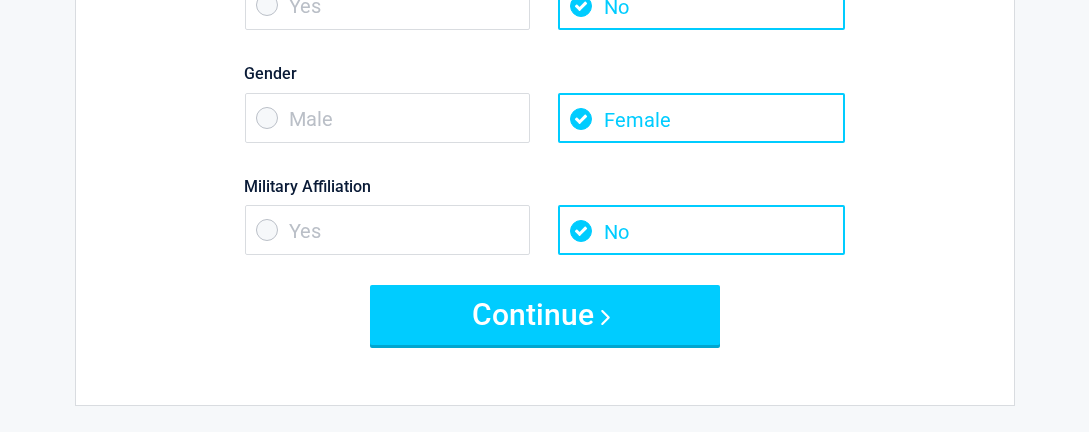 scroll, scrollTop: 414, scrollLeft: 0, axis: vertical 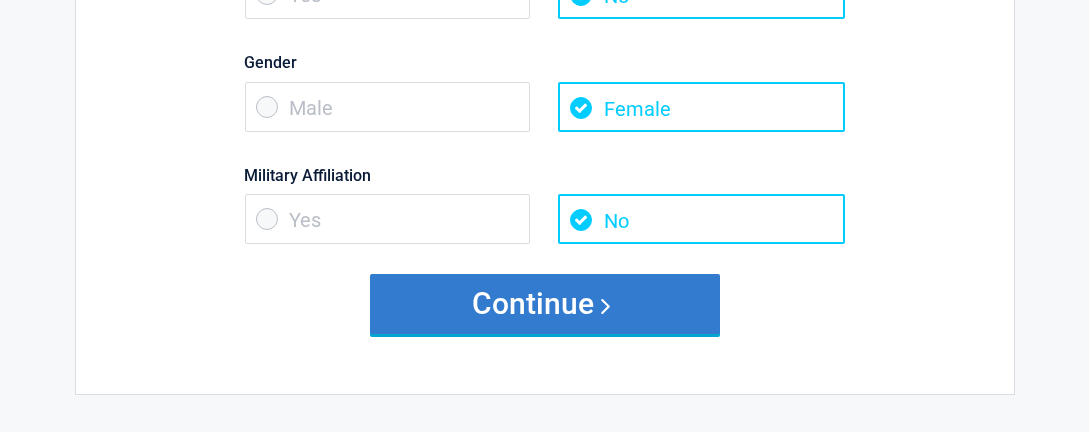 click on "Continue" at bounding box center (545, 304) 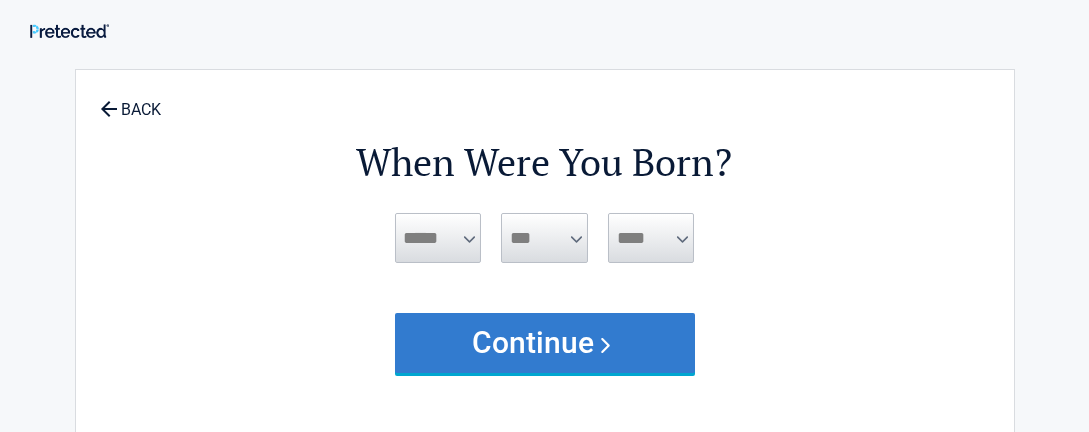 scroll, scrollTop: 0, scrollLeft: 0, axis: both 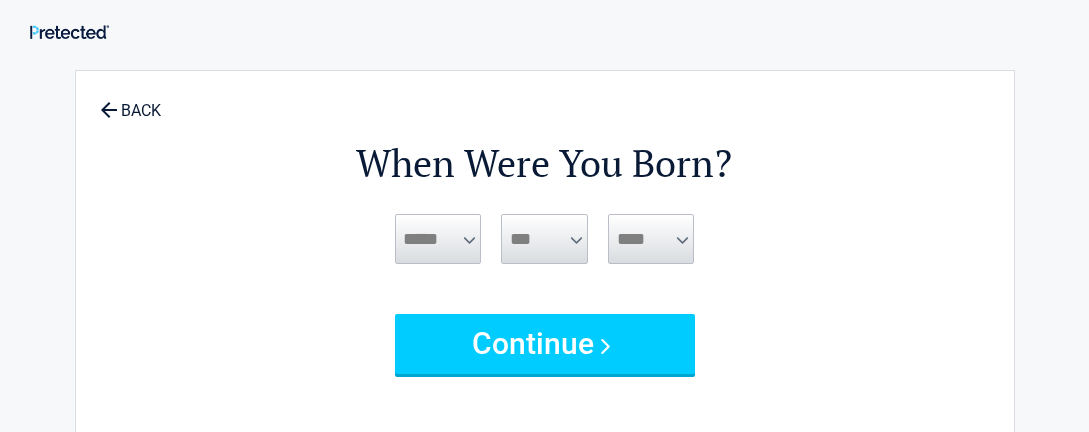 click on "*****
***
***
***
***
***
***
***
***
***
***
***
***" at bounding box center [438, 239] 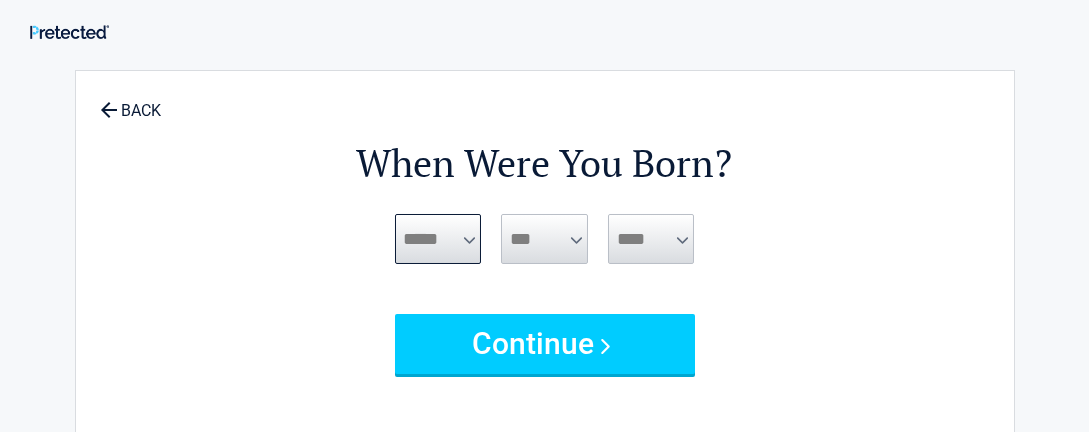 click on "*****
***
***
***
***
***
***
***
***
***
***
***
***" at bounding box center (438, 239) 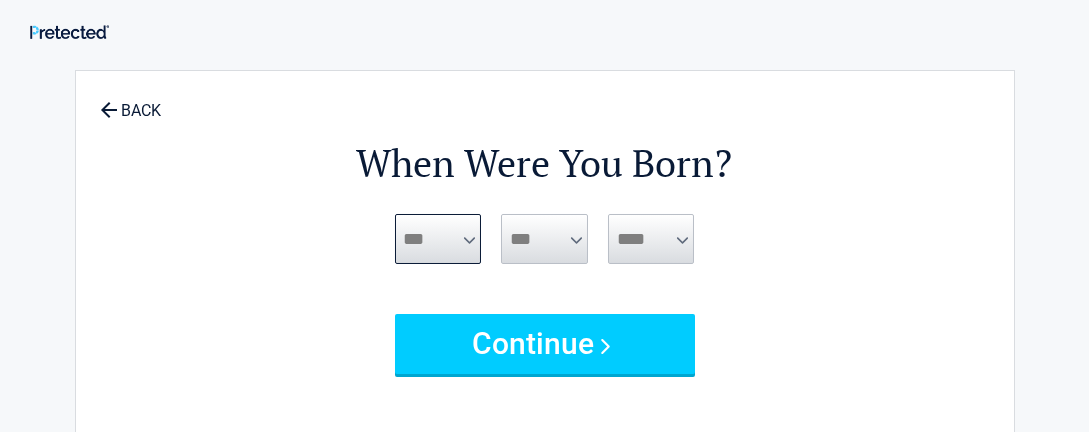 click on "*****
***
***
***
***
***
***
***
***
***
***
***
***" at bounding box center (438, 239) 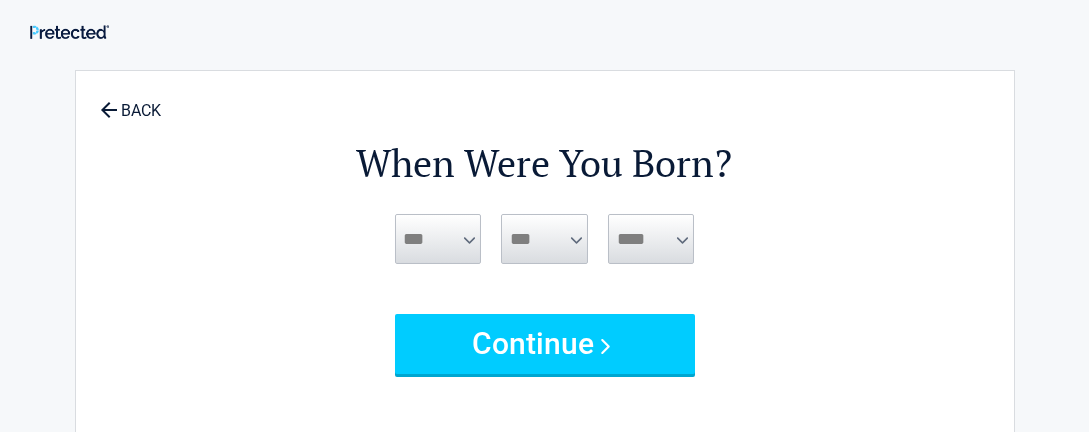 click on "*** * * * * * * * * * ** ** ** ** ** ** ** ** ** ** ** ** ** ** ** ** ** ** ** ** ** **" at bounding box center (544, 239) 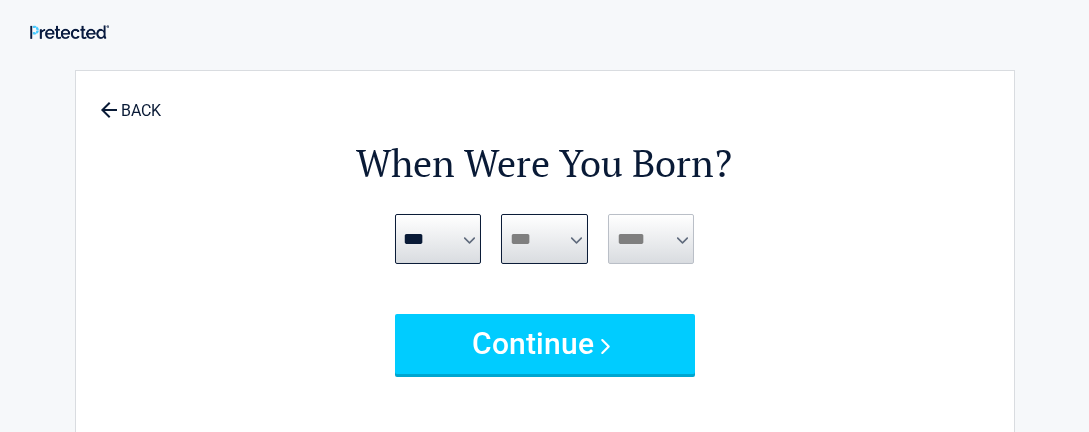 click on "*** * * * * * * * * * ** ** ** ** ** ** ** ** ** ** ** ** ** ** ** ** ** ** ** ** ** **" at bounding box center (544, 239) 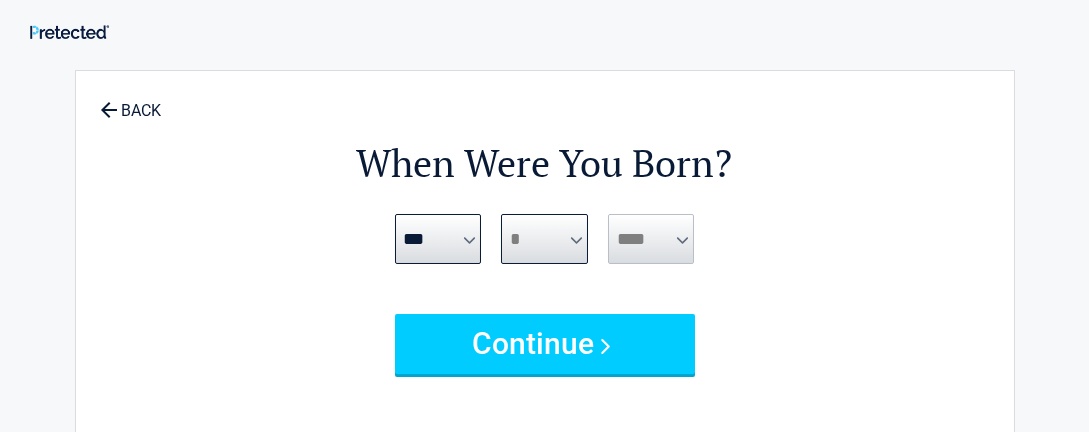 click on "*** * * * * * * * * * ** ** ** ** ** ** ** ** ** ** ** ** ** ** ** ** ** ** ** ** ** **" at bounding box center [544, 239] 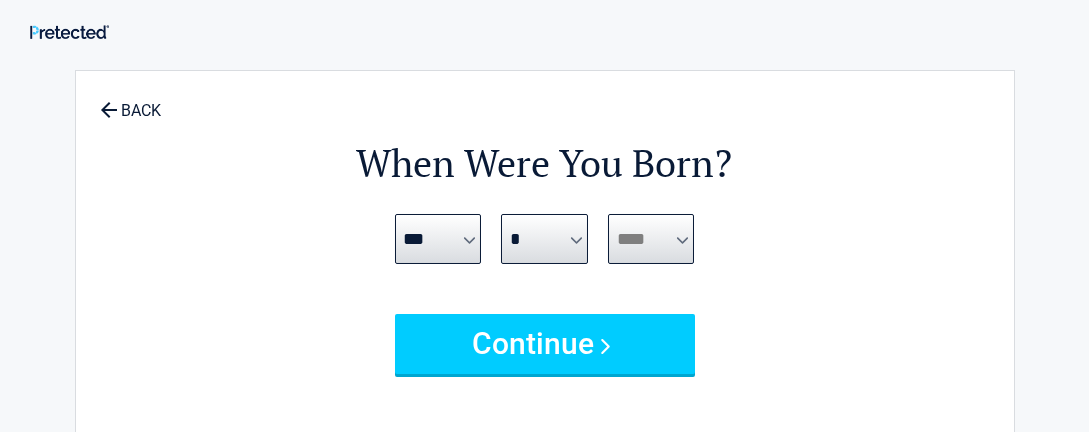 click on "****
****
****
****
****
****
****
****
****
****
****
****
****
****
****
****
****
****
****
****
****
****
****
****
****
****
****
****
****
****
****
****
****
****
****
****
****
****
****
****
****
****
****
****
****
****
****
****
****
****
****
****
****
****
****
****
****
****
****
****
****
****
****
****" at bounding box center [651, 239] 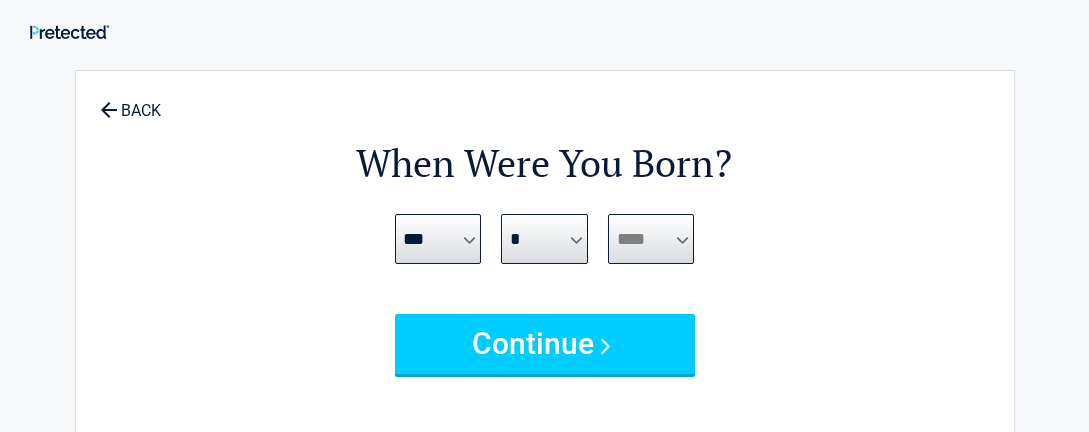 click on "****
****
****
****
****
****
****
****
****
****
****
****
****
****
****
****
****
****
****
****
****
****
****
****
****
****
****
****
****
****
****
****
****
****
****
****
****
****
****
****
****
****
****
****
****
****
****
****
****
****
****
****
****
****
****
****
****
****
****
****
****
****
****
****" at bounding box center [651, 239] 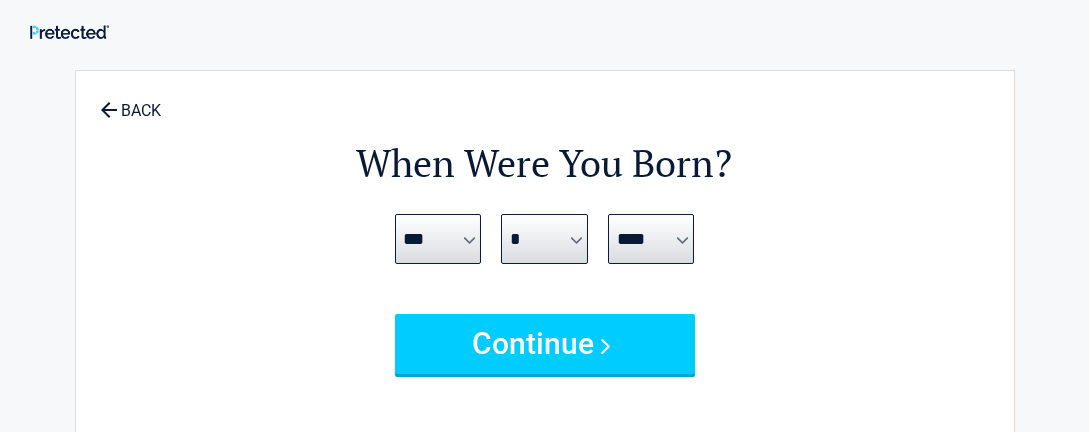 click on "****
****
****
****
****
****
****
****
****
****
****
****
****
****
****
****
****
****
****
****
****
****
****
****
****
****
****
****
****
****
****
****
****
****
****
****
****
****
****
****
****
****
****
****
****
****
****
****
****
****
****
****
****
****
****
****
****
****
****
****
****
****
**** ****" at bounding box center (651, 239) 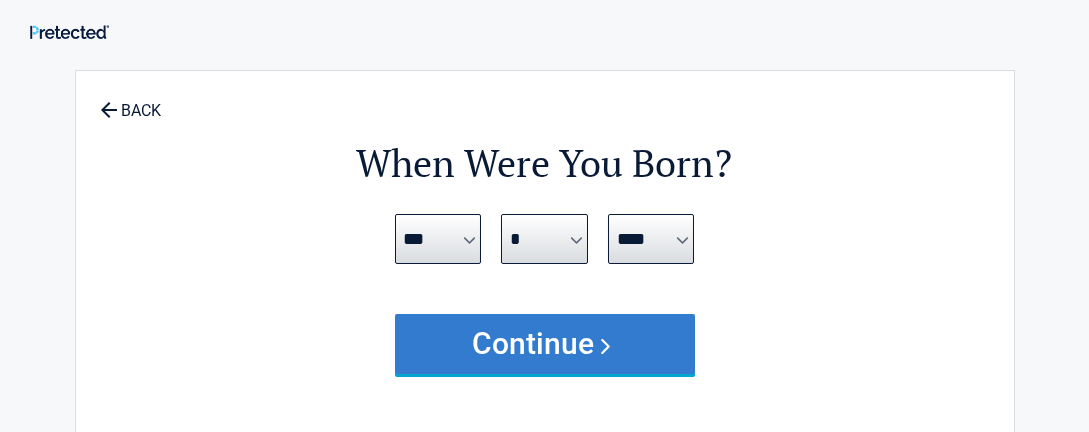 click on "Continue" at bounding box center (545, 344) 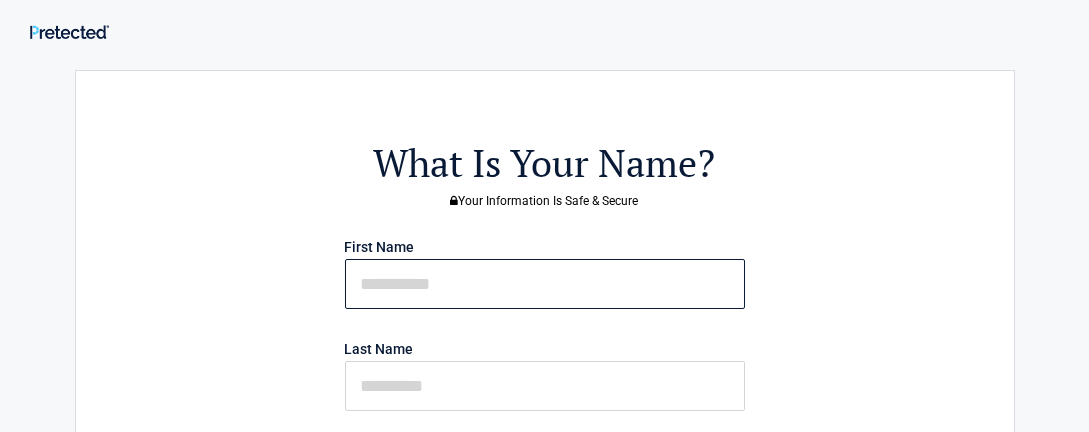 click at bounding box center (545, 284) 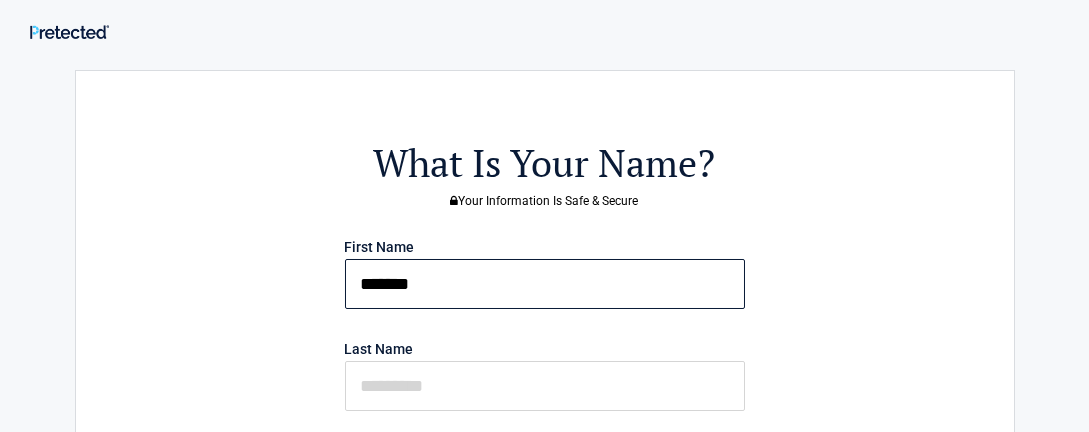 type on "*******" 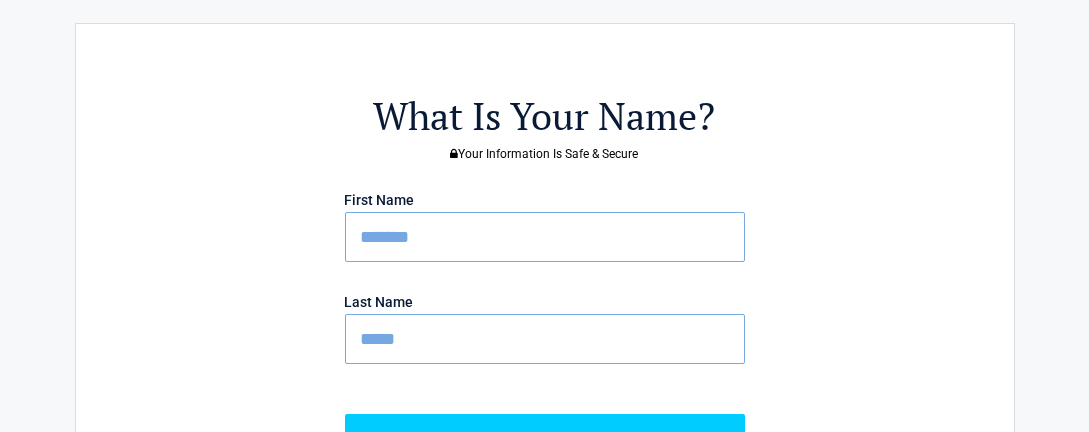 scroll, scrollTop: 62, scrollLeft: 0, axis: vertical 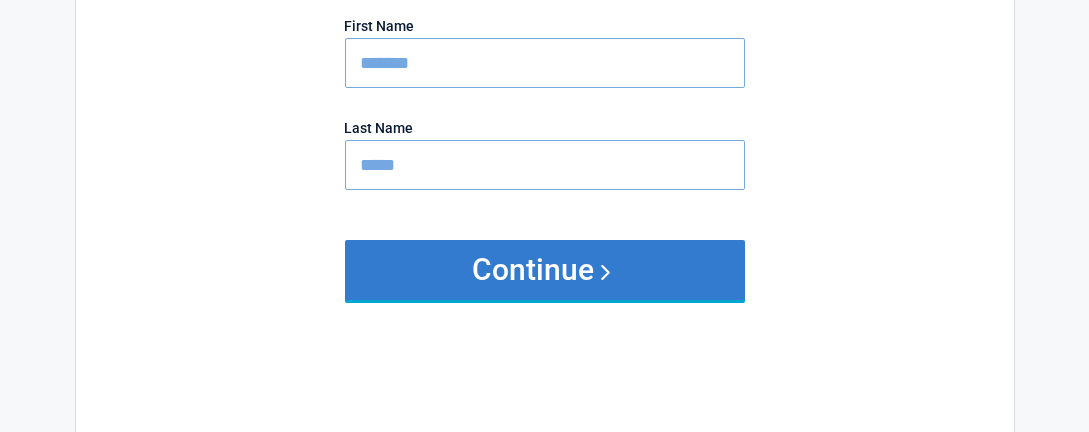 type on "*****" 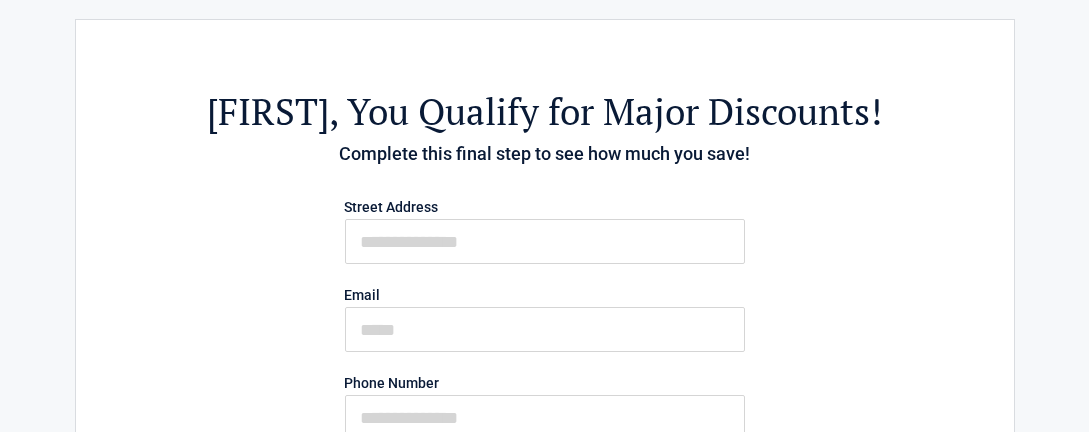 scroll, scrollTop: 0, scrollLeft: 0, axis: both 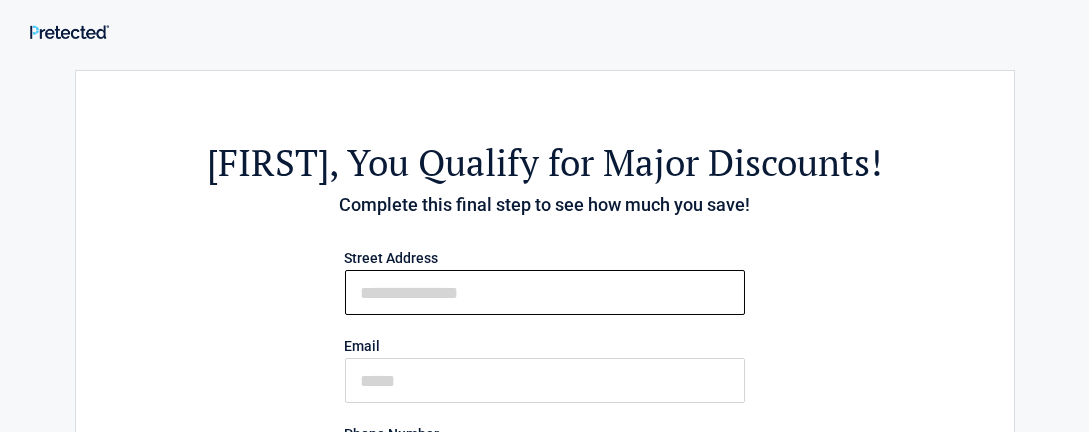click on "First Name" at bounding box center (545, 292) 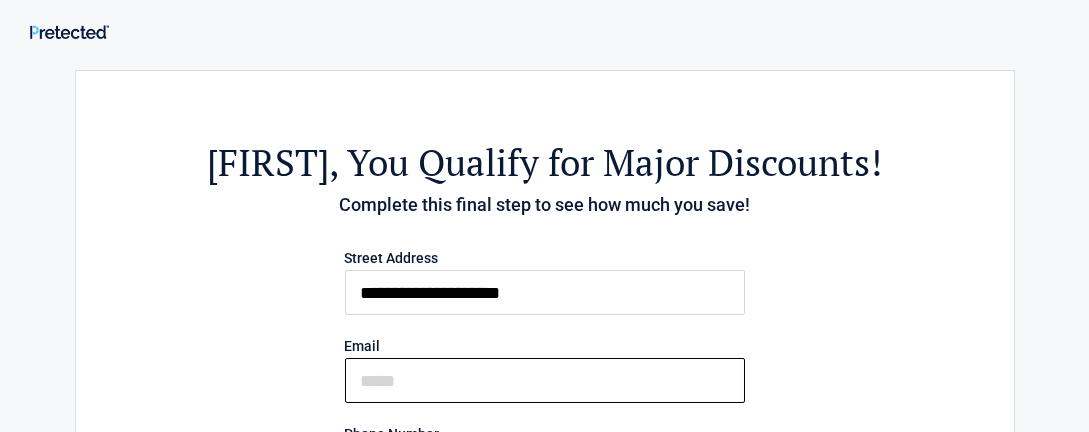 type on "**********" 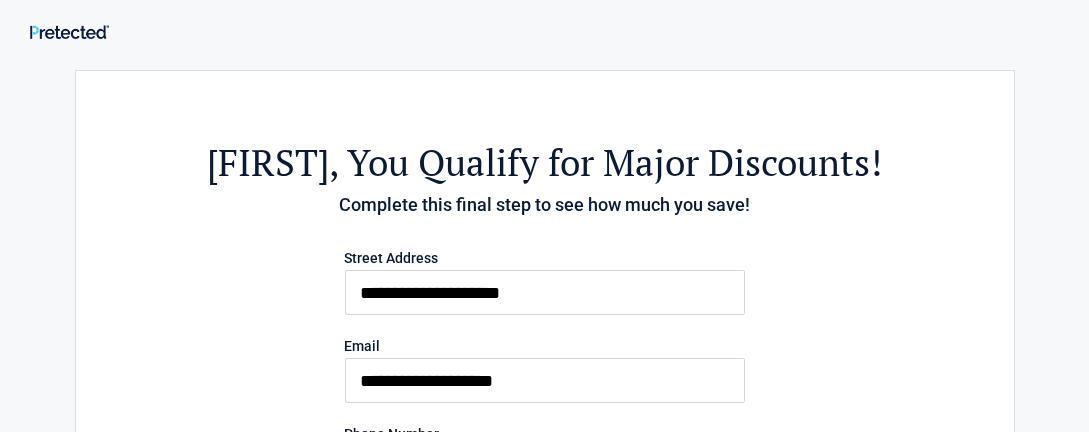type on "**********" 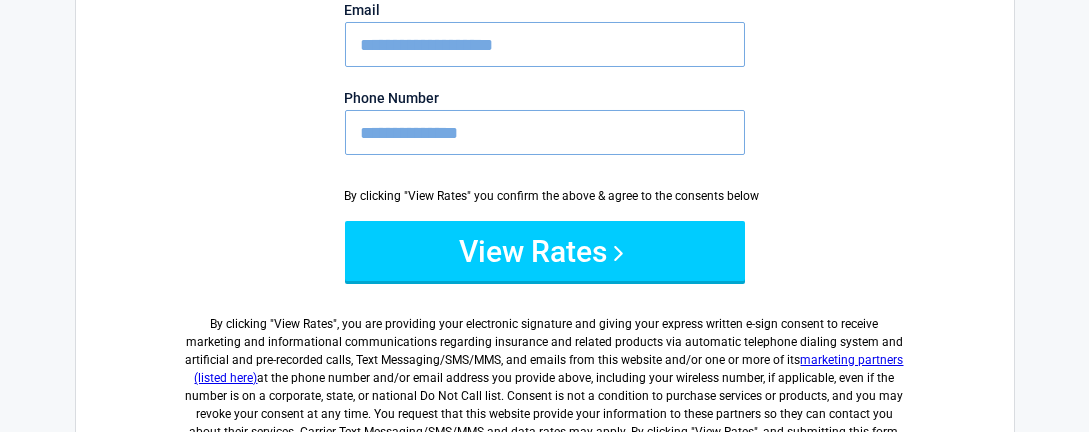 scroll, scrollTop: 337, scrollLeft: 0, axis: vertical 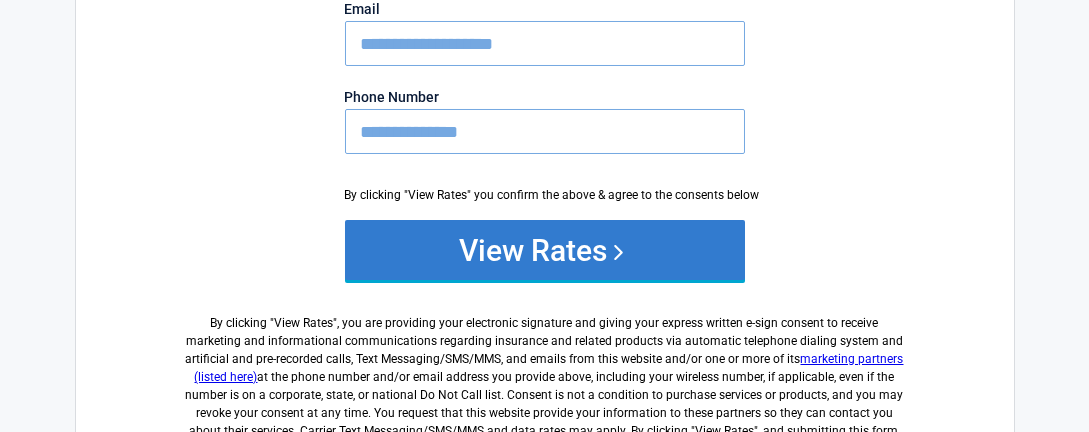 click on "View Rates" at bounding box center (545, 250) 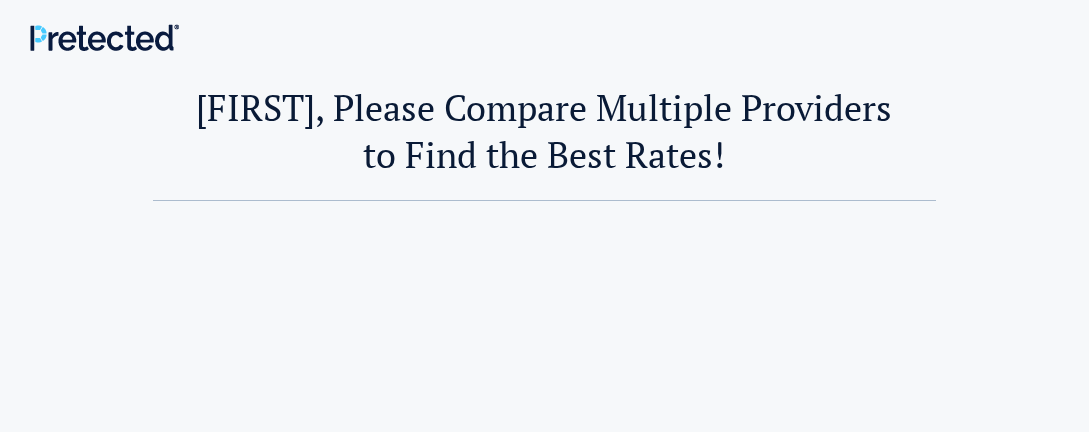 scroll, scrollTop: 0, scrollLeft: 0, axis: both 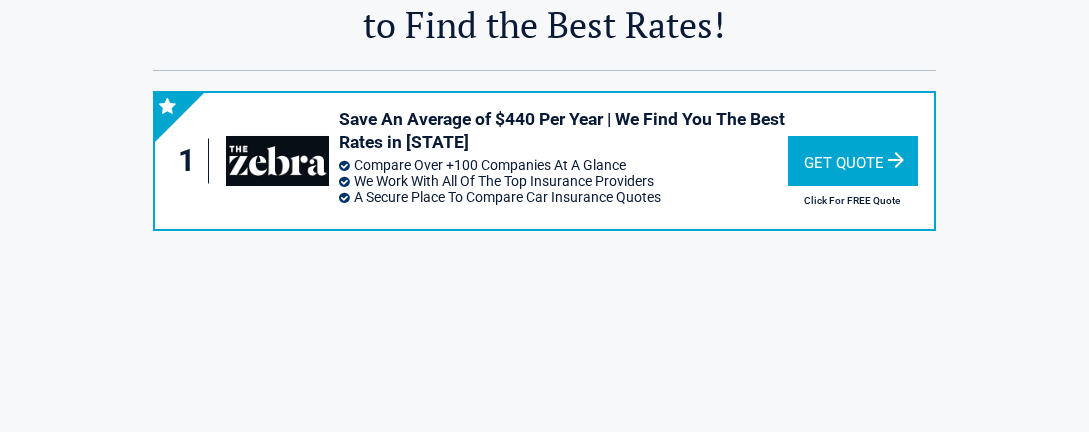 click on "Get Quote" at bounding box center [853, 161] 